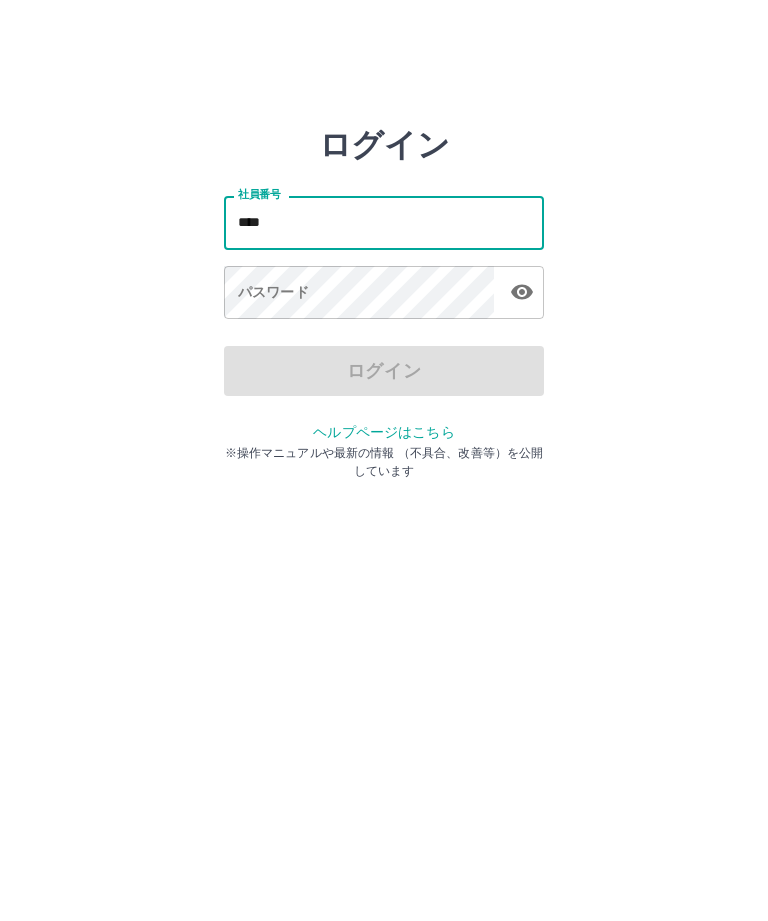 scroll, scrollTop: 0, scrollLeft: 0, axis: both 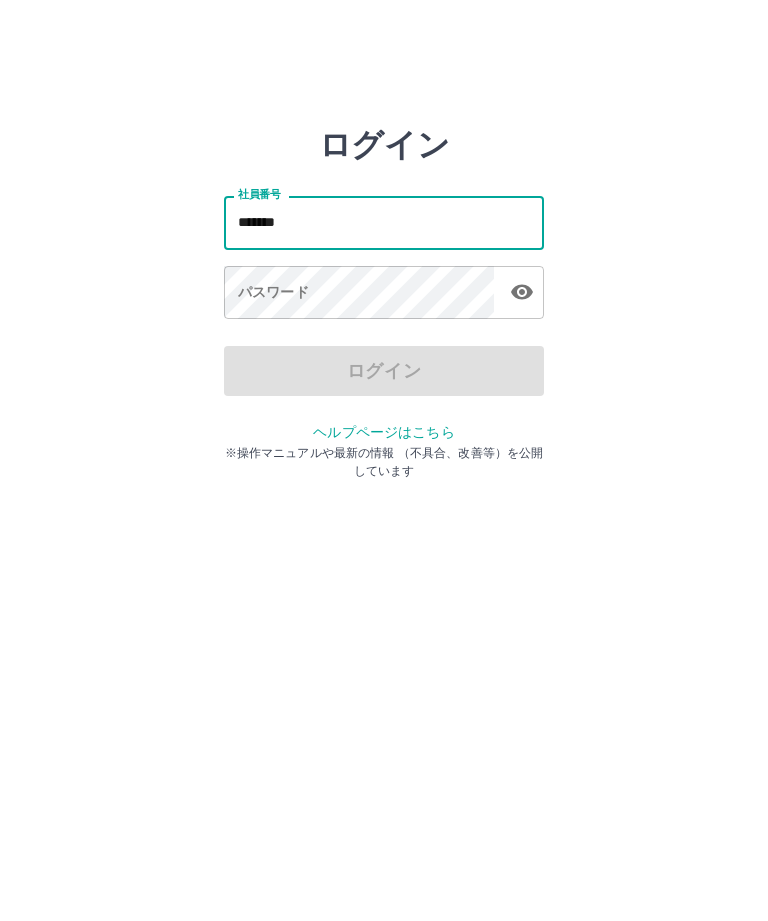 type on "*******" 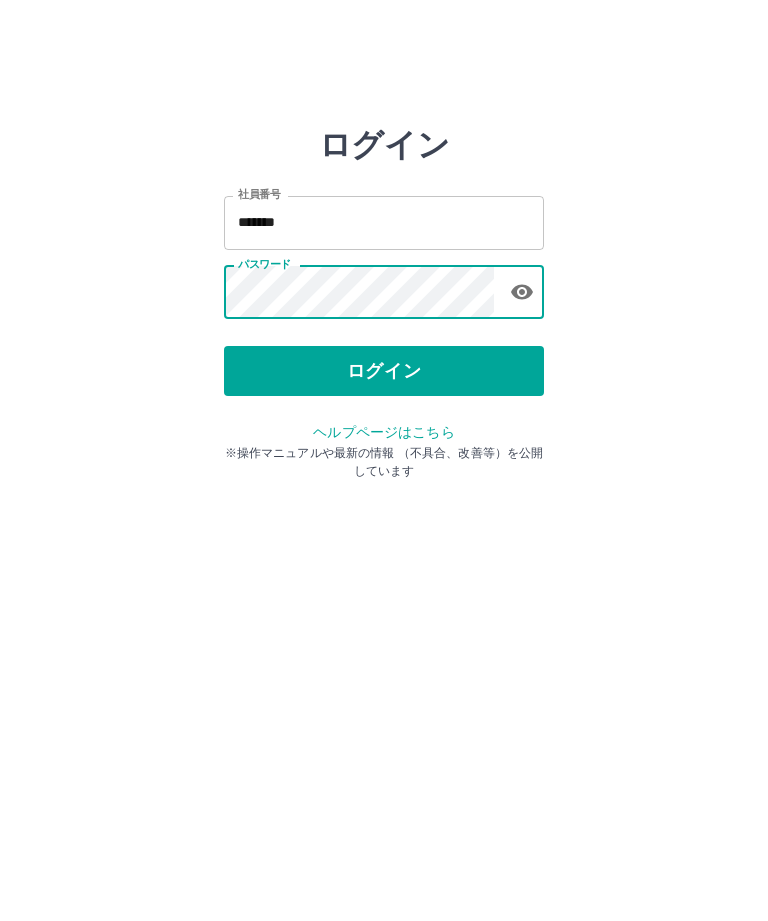 click on "ログイン" at bounding box center (384, 371) 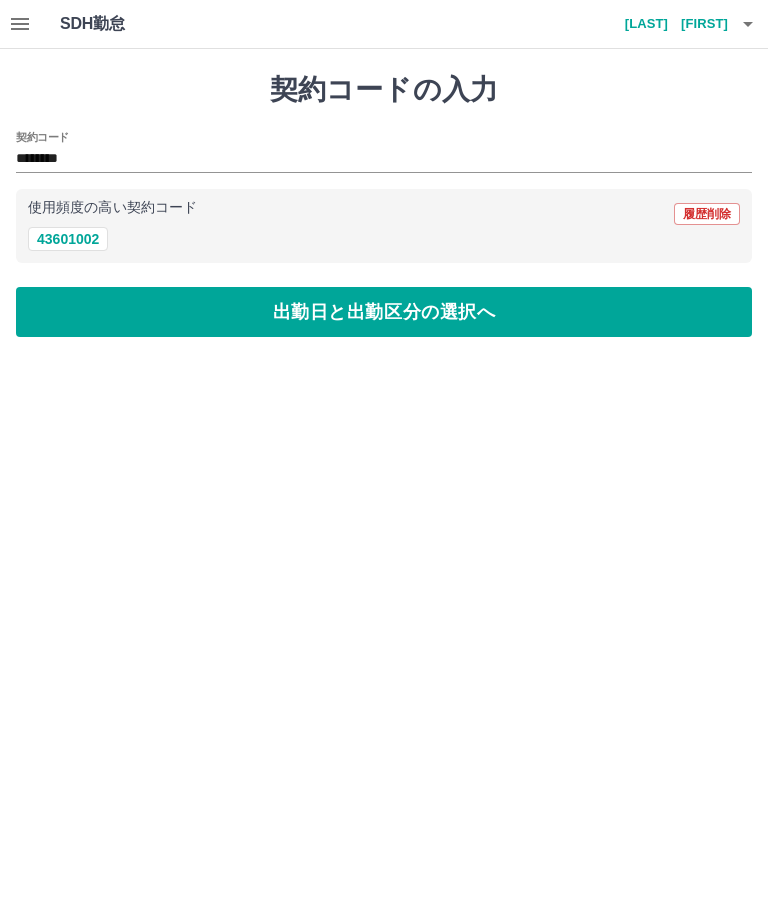 scroll, scrollTop: 0, scrollLeft: 0, axis: both 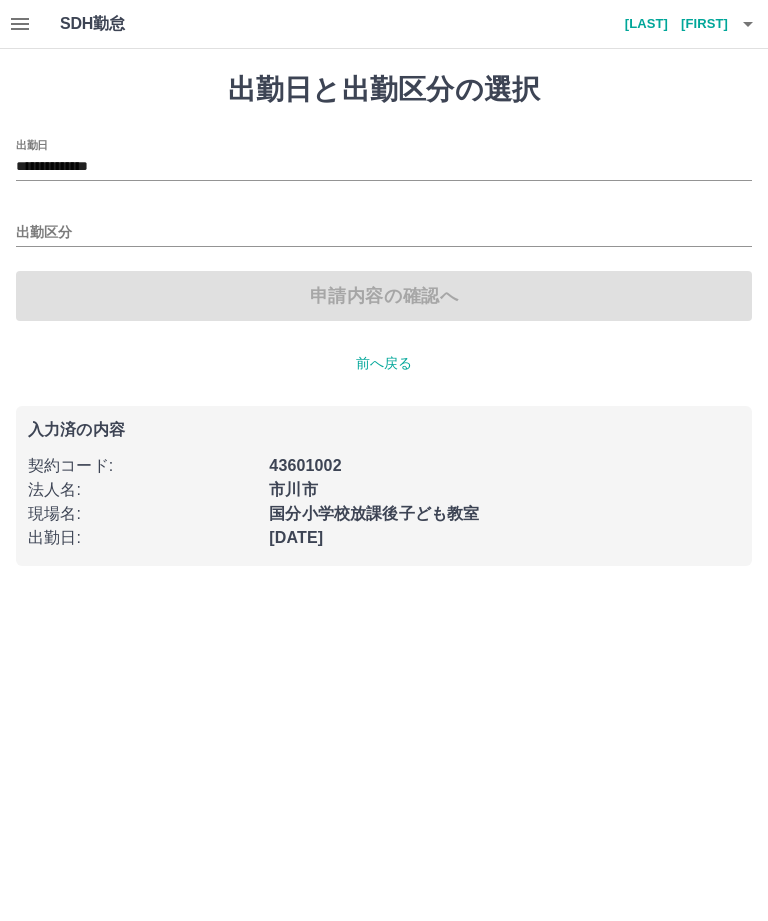 click on "出勤区分" at bounding box center (384, 233) 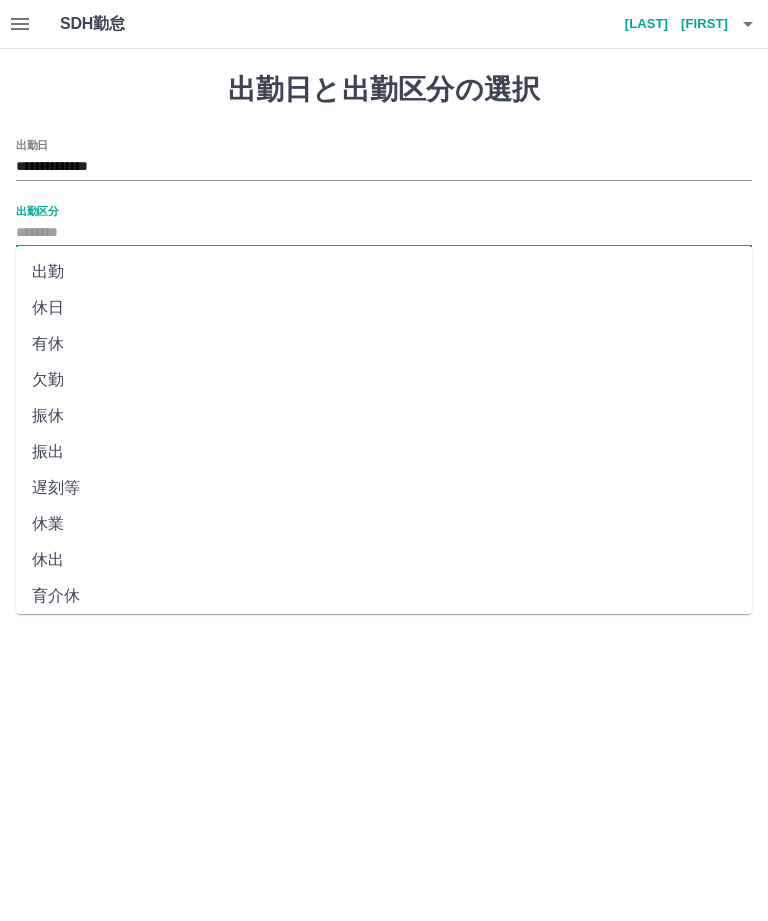 click on "出勤" at bounding box center (384, 272) 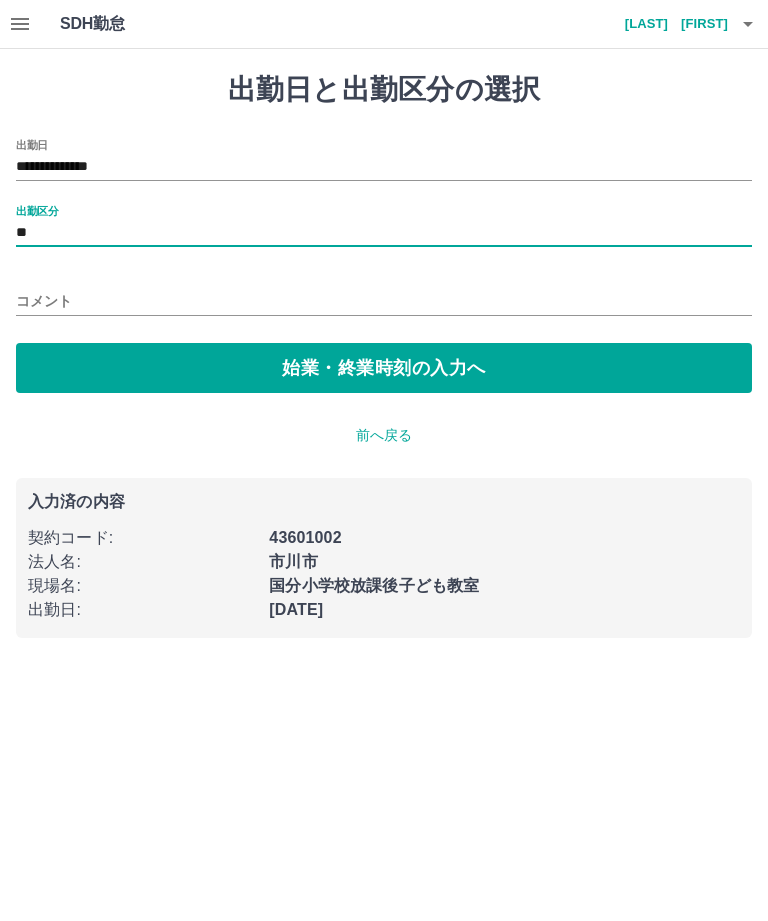 click on "始業・終業時刻の入力へ" at bounding box center [384, 368] 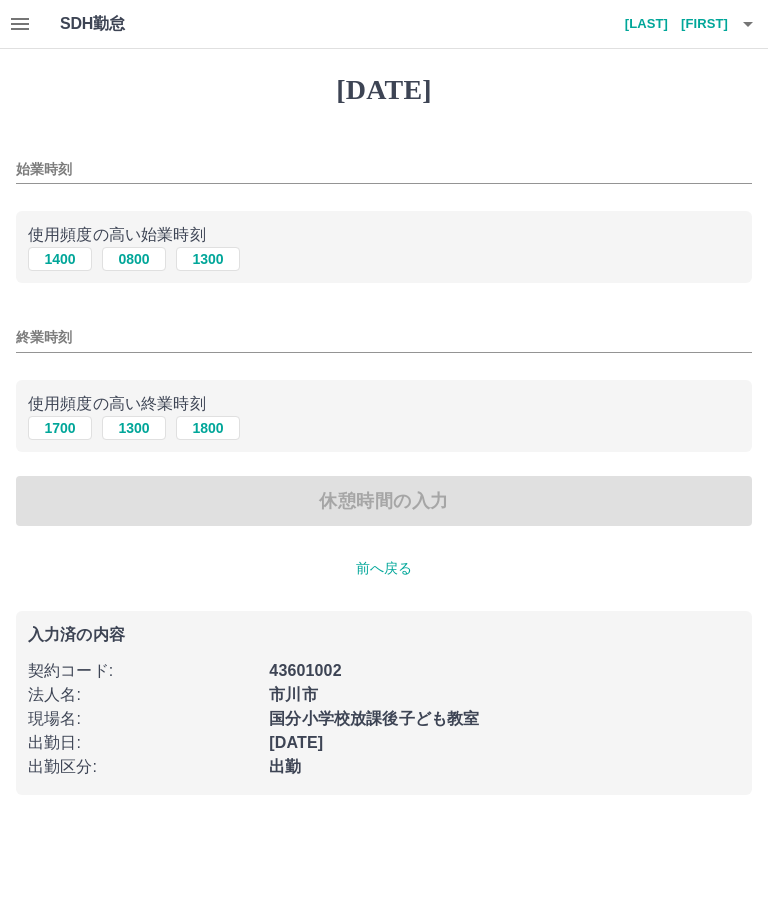 click on "1300" at bounding box center (208, 259) 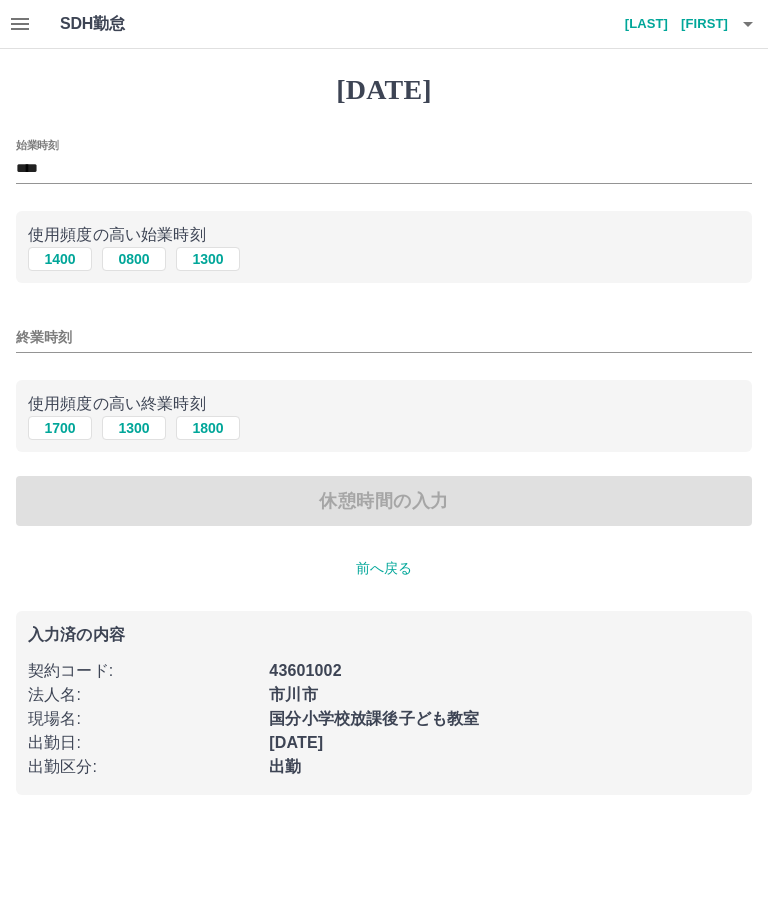 click on "1700" at bounding box center [60, 259] 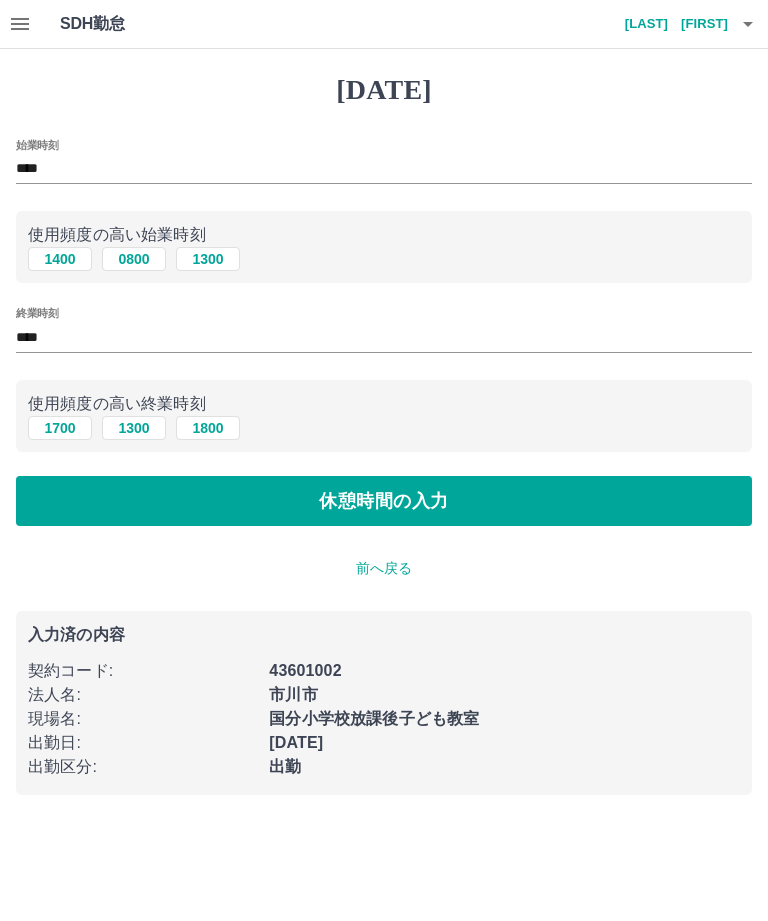 click on "休憩時間の入力" at bounding box center [384, 501] 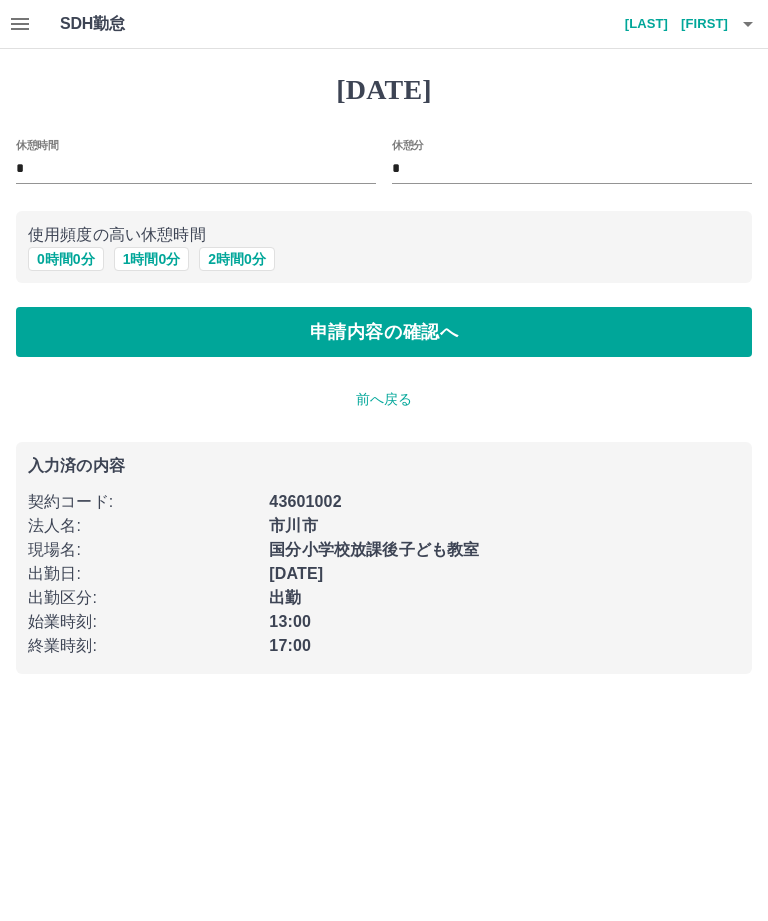 click on "0 時間 0 分" at bounding box center [66, 259] 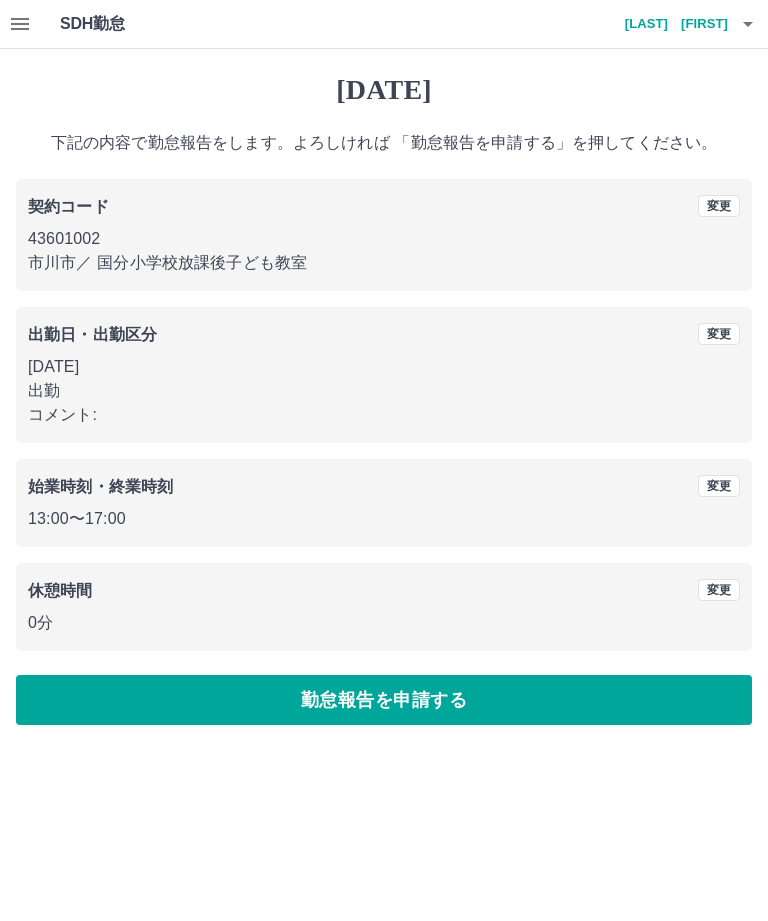click on "勤怠報告を申請する" at bounding box center (384, 700) 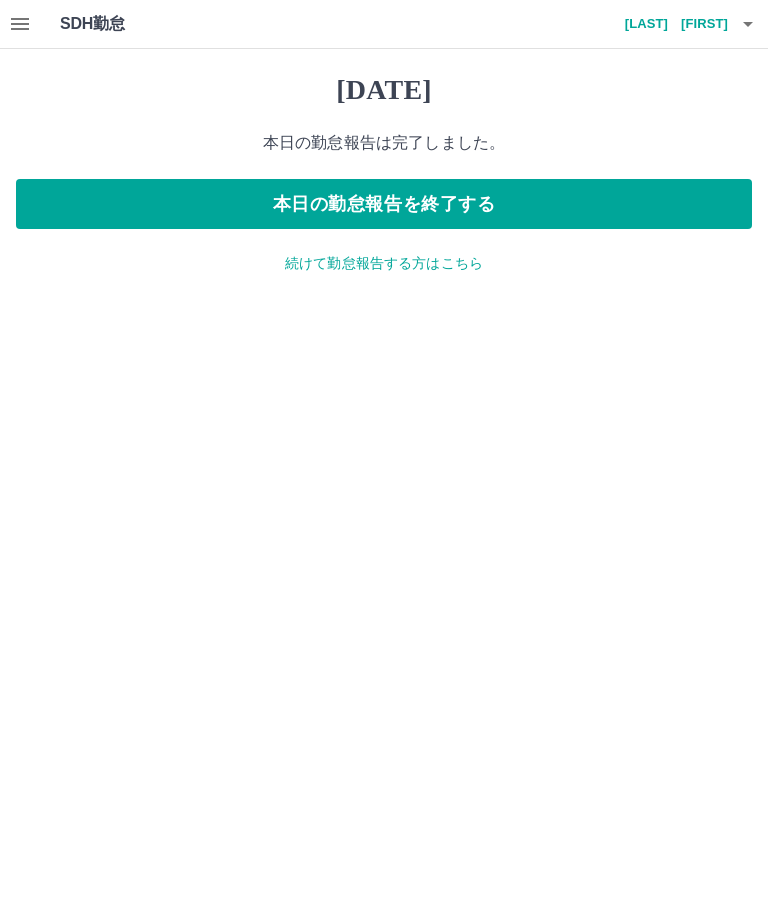 click on "続けて勤怠報告する方はこちら" at bounding box center [384, 263] 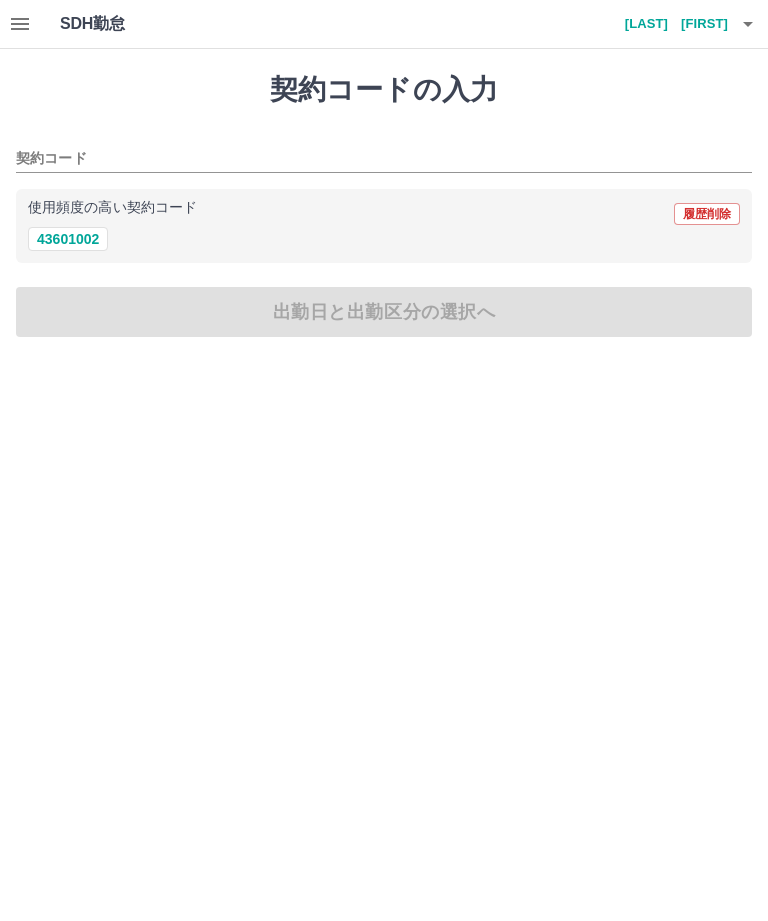 click on "43601002" at bounding box center [68, 239] 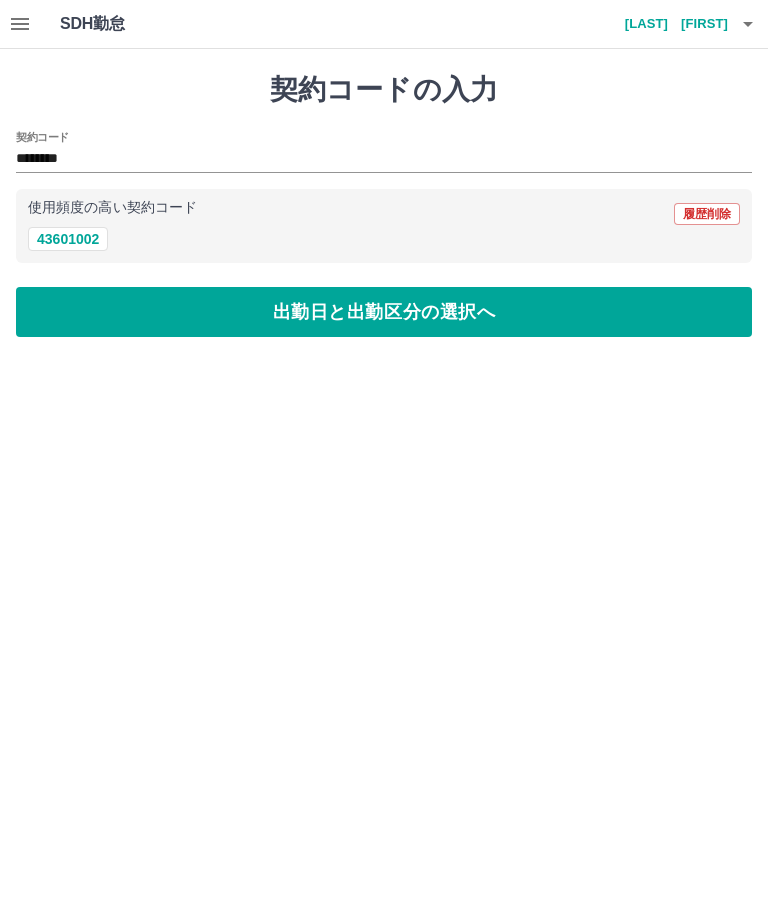 click on "出勤日と出勤区分の選択へ" at bounding box center (384, 312) 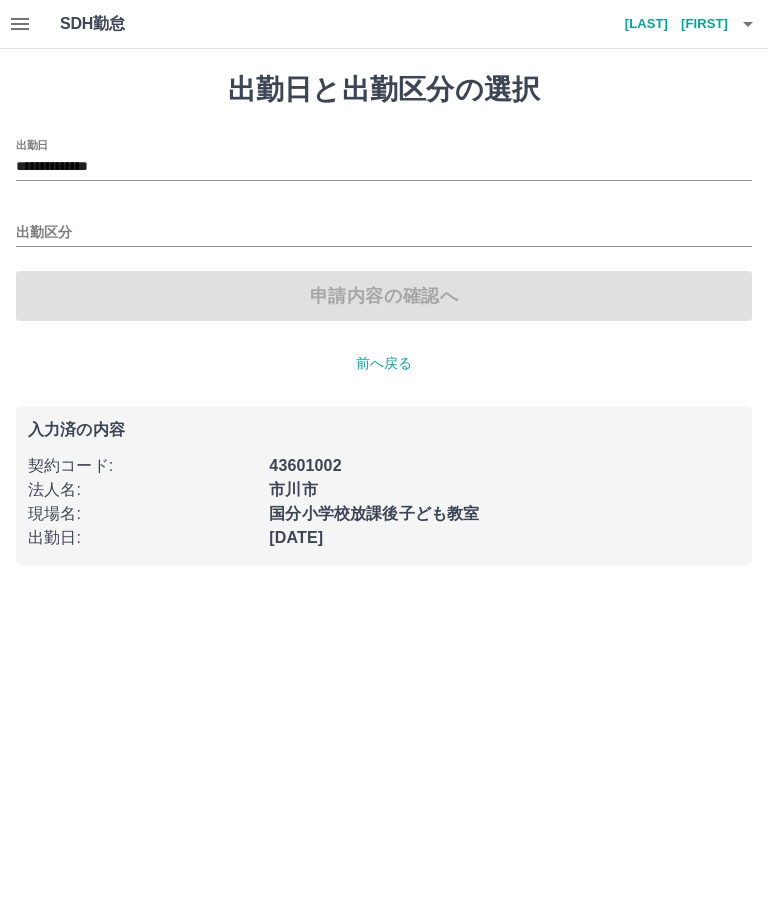 click on "**********" at bounding box center [384, 167] 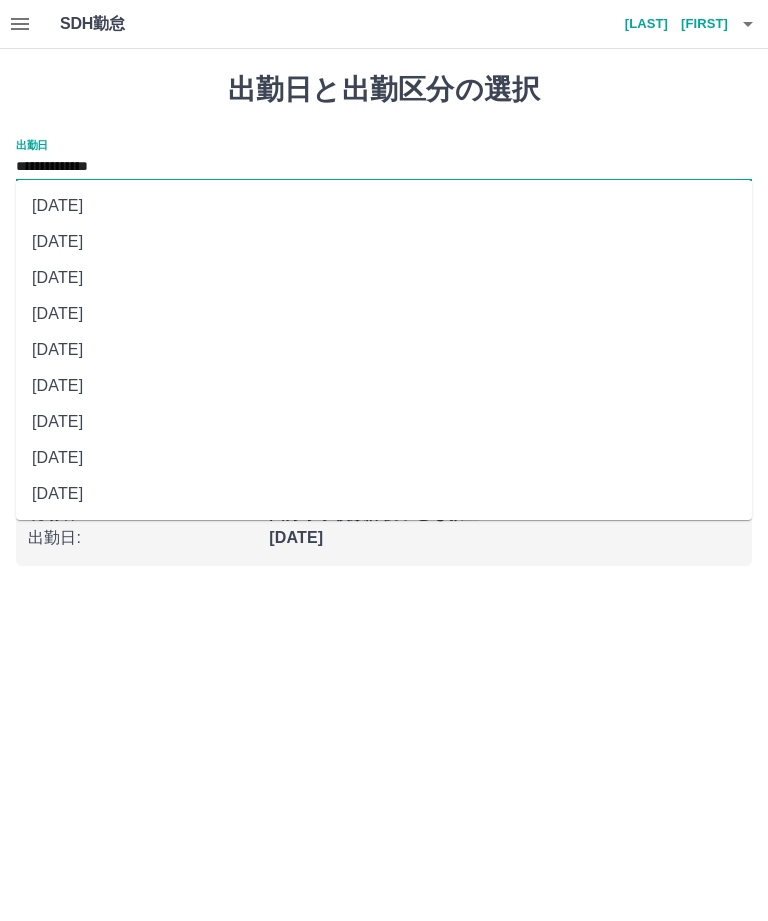 click on "2025年07月09日(水)" at bounding box center [384, 242] 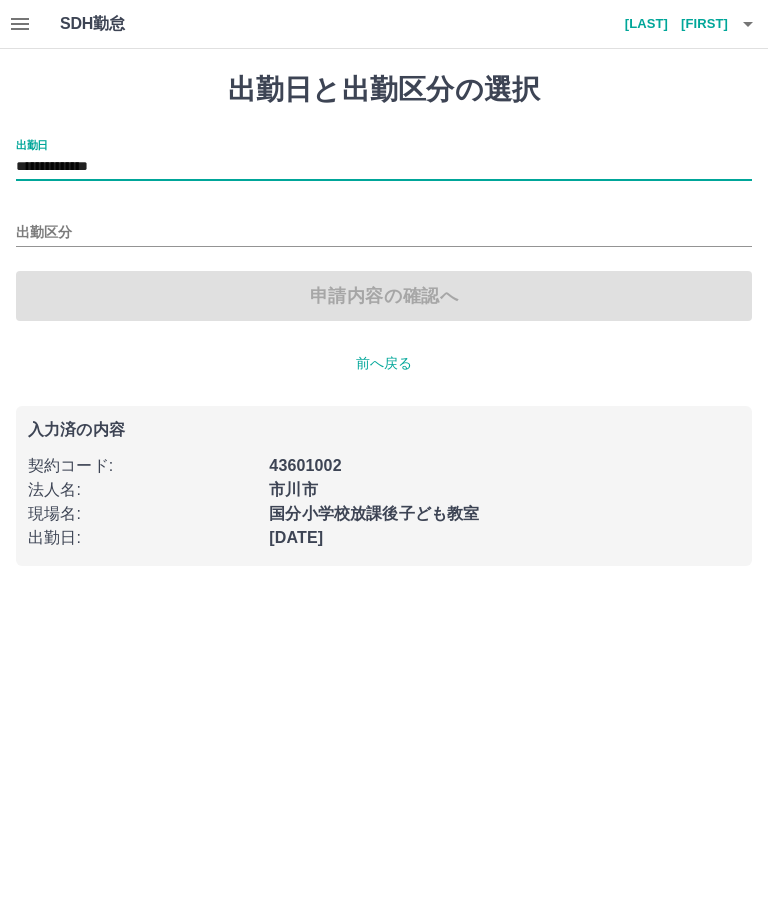 click on "出勤日と出勤区分の選択" at bounding box center [384, 90] 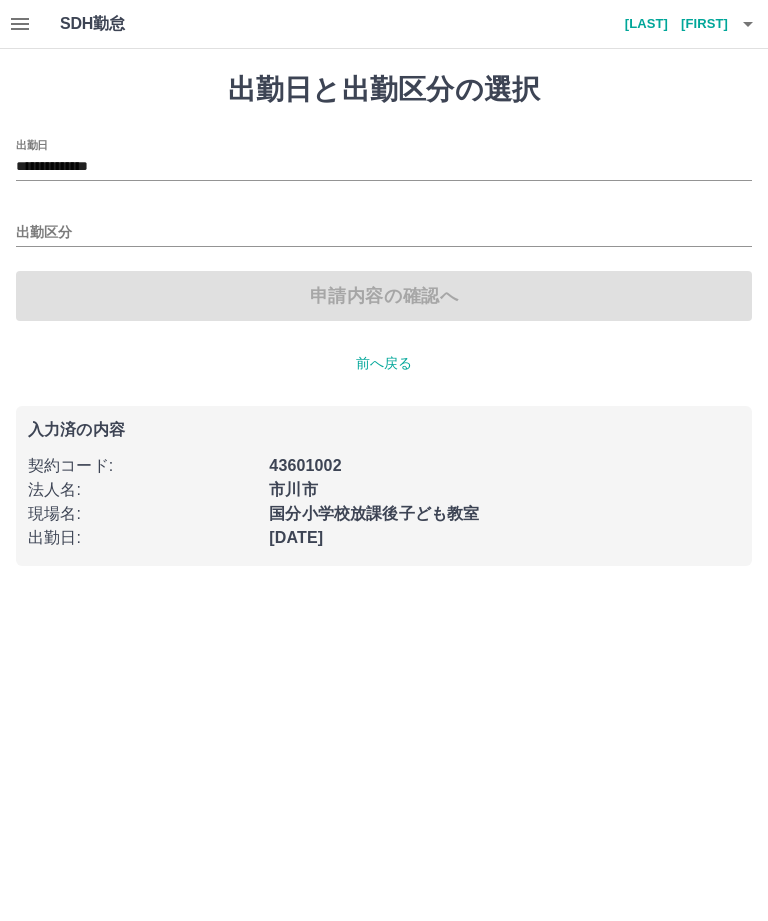 click on "**********" at bounding box center [384, 167] 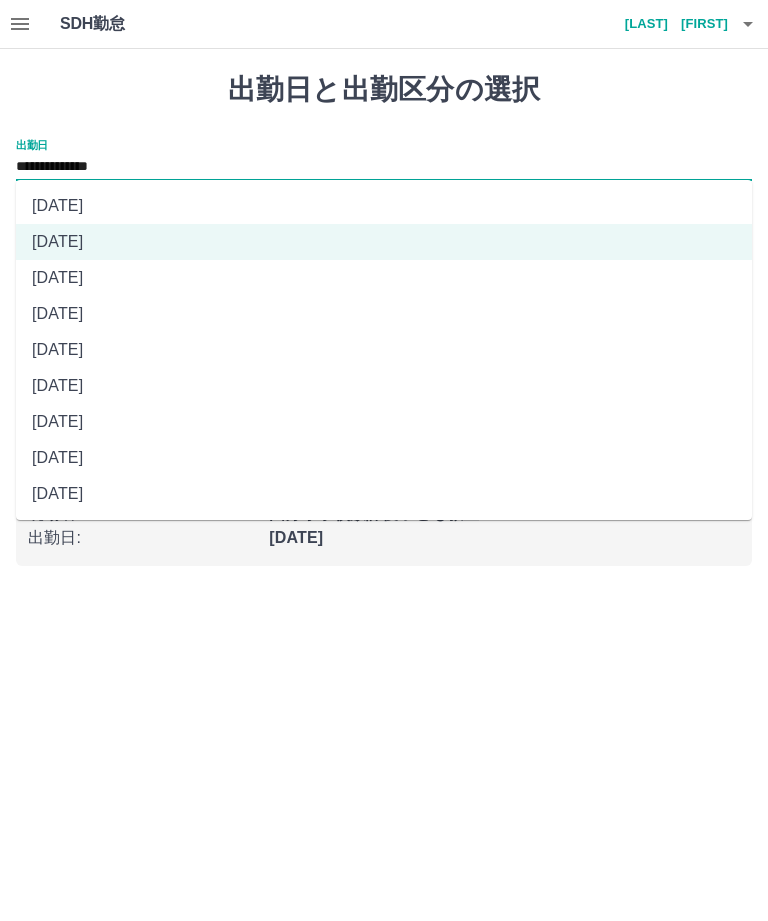 click on "2025年07月10日(木)" at bounding box center [384, 206] 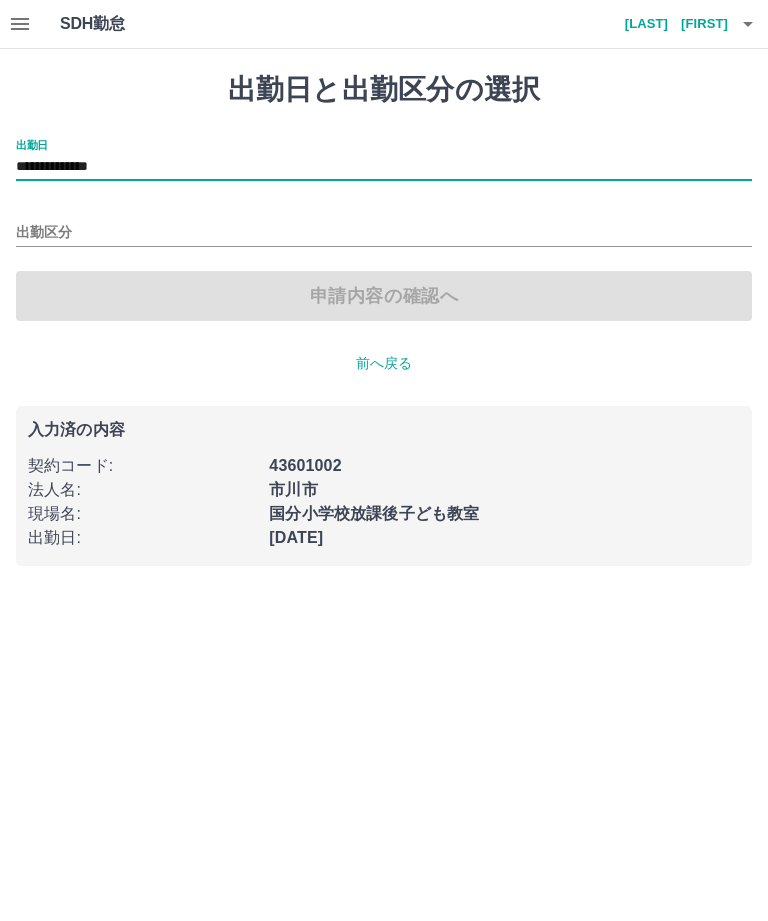 click on "出勤区分" at bounding box center [384, 233] 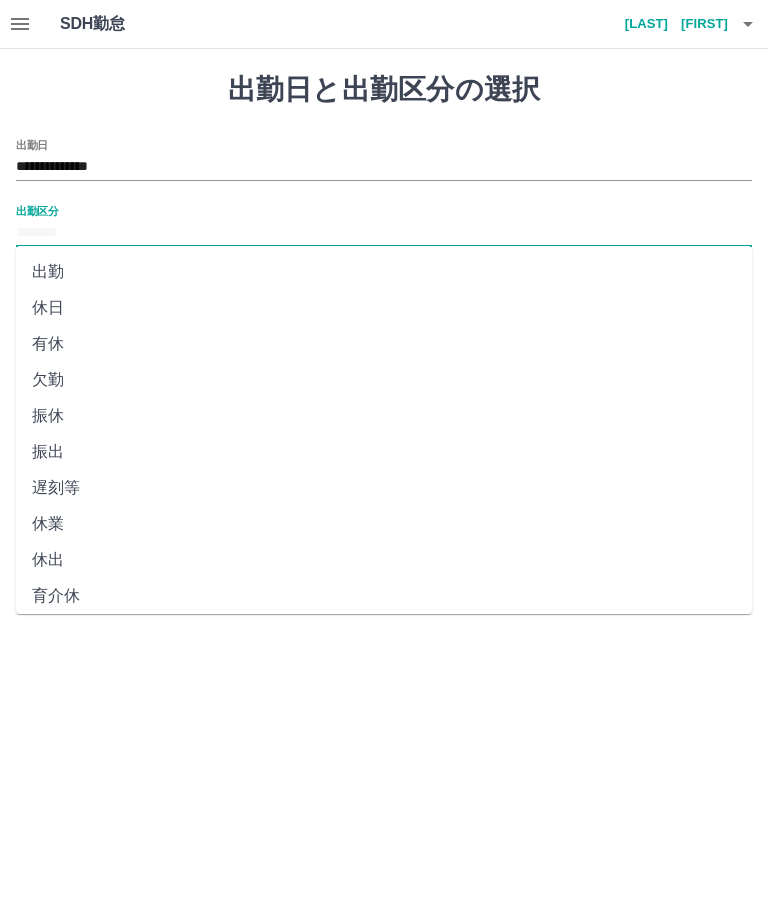 click on "休日" at bounding box center (384, 308) 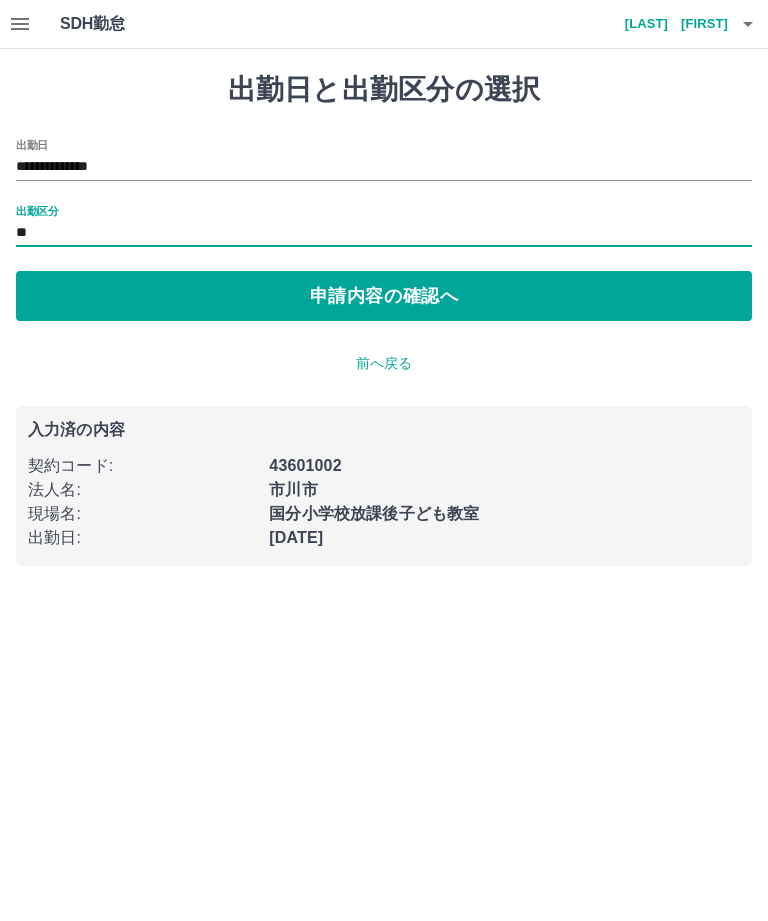 click on "申請内容の確認へ" at bounding box center [384, 296] 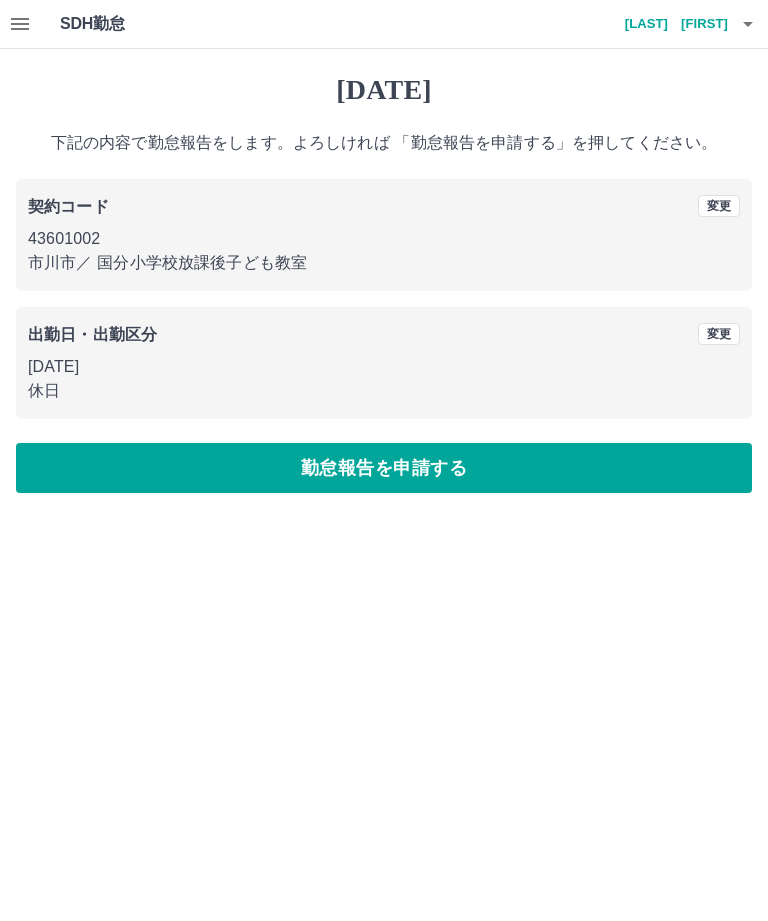 click on "勤怠報告を申請する" at bounding box center [384, 468] 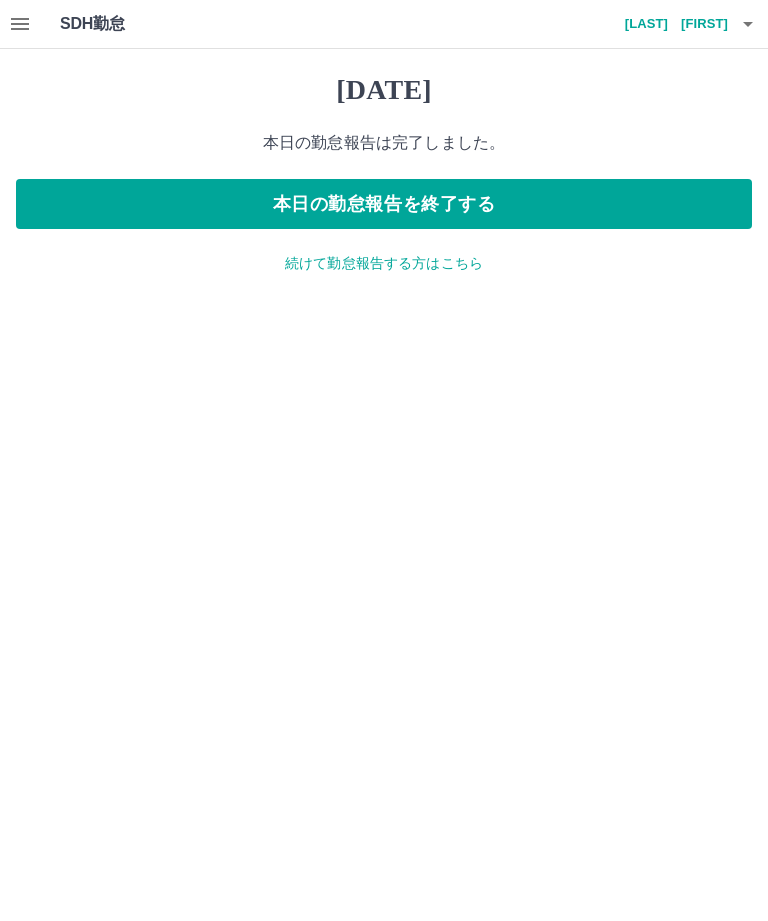 click at bounding box center [20, 24] 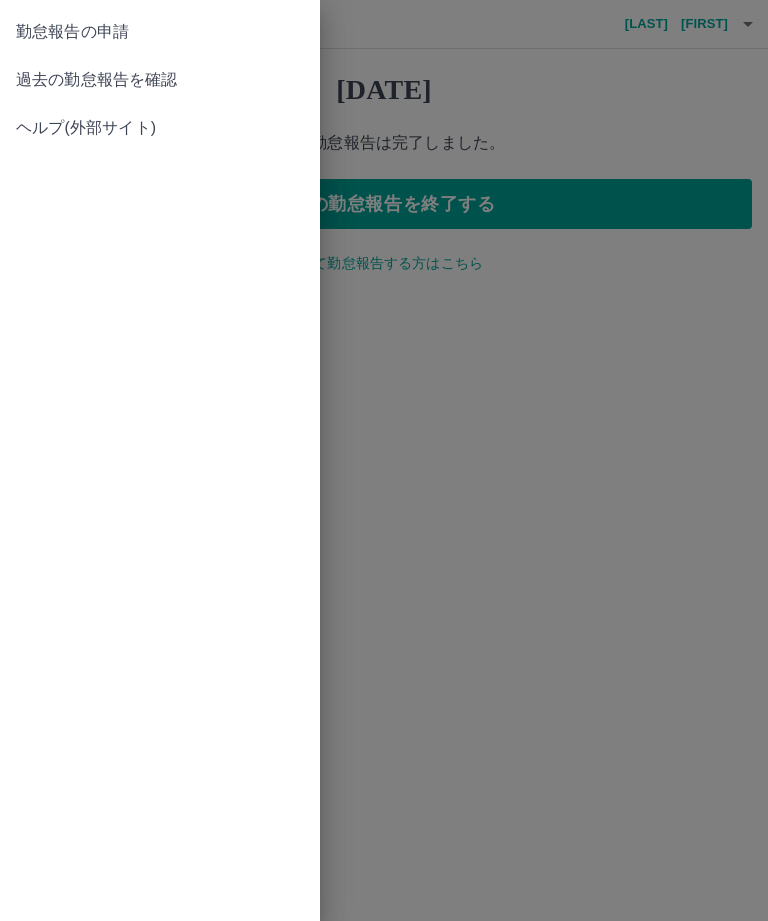 click on "過去の勤怠報告を確認" at bounding box center [160, 32] 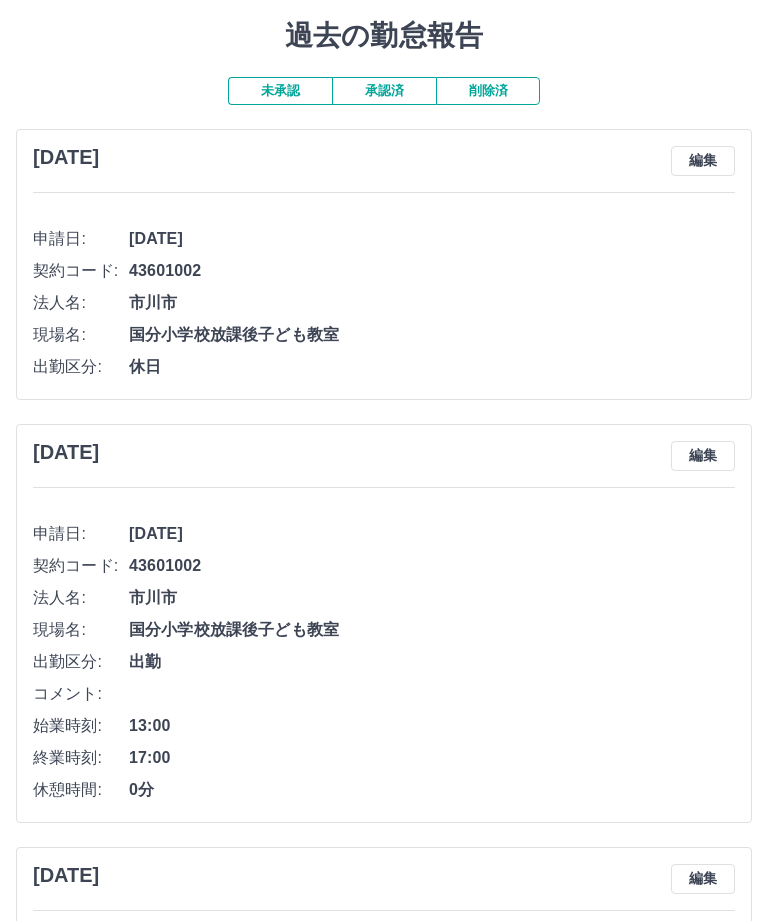 scroll, scrollTop: 0, scrollLeft: 0, axis: both 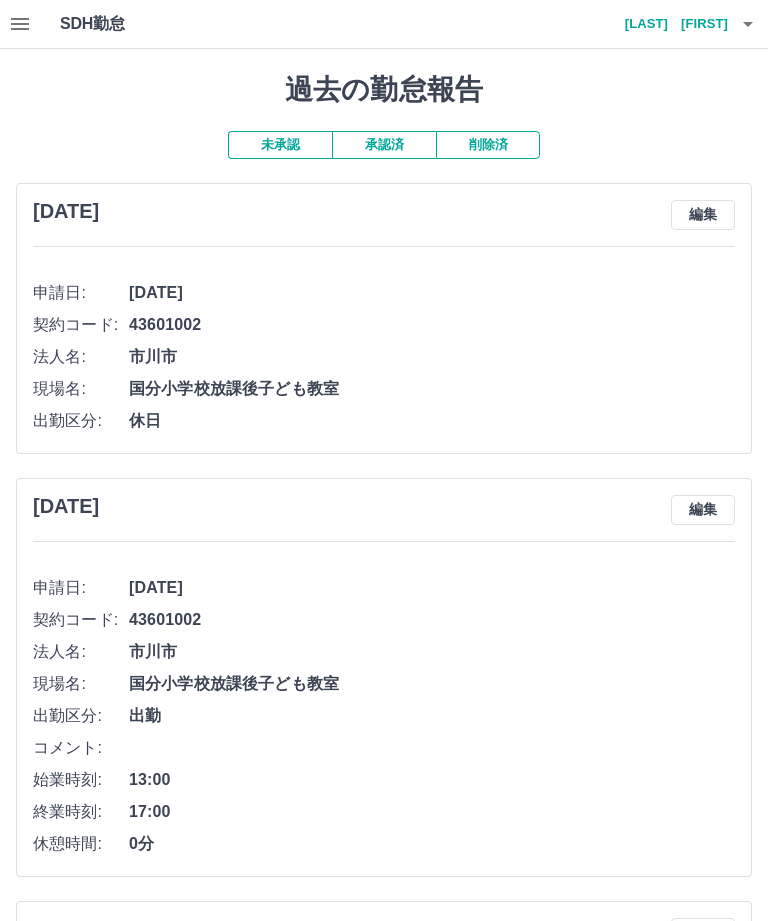 click on "仁多見　尚美" at bounding box center (668, 24) 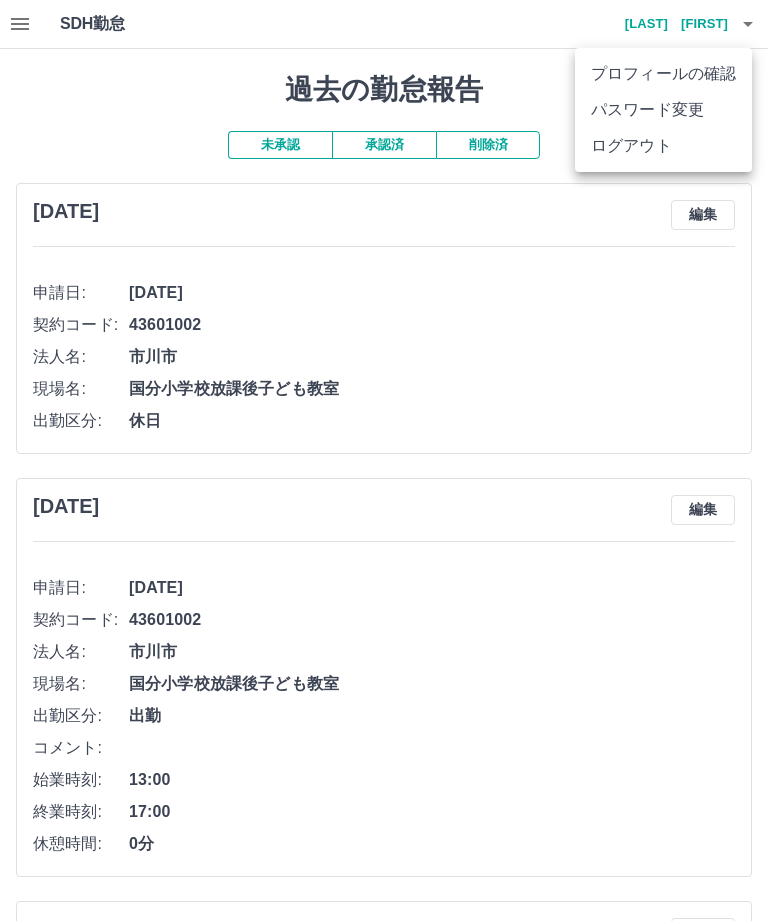 click on "ログアウト" at bounding box center (663, 146) 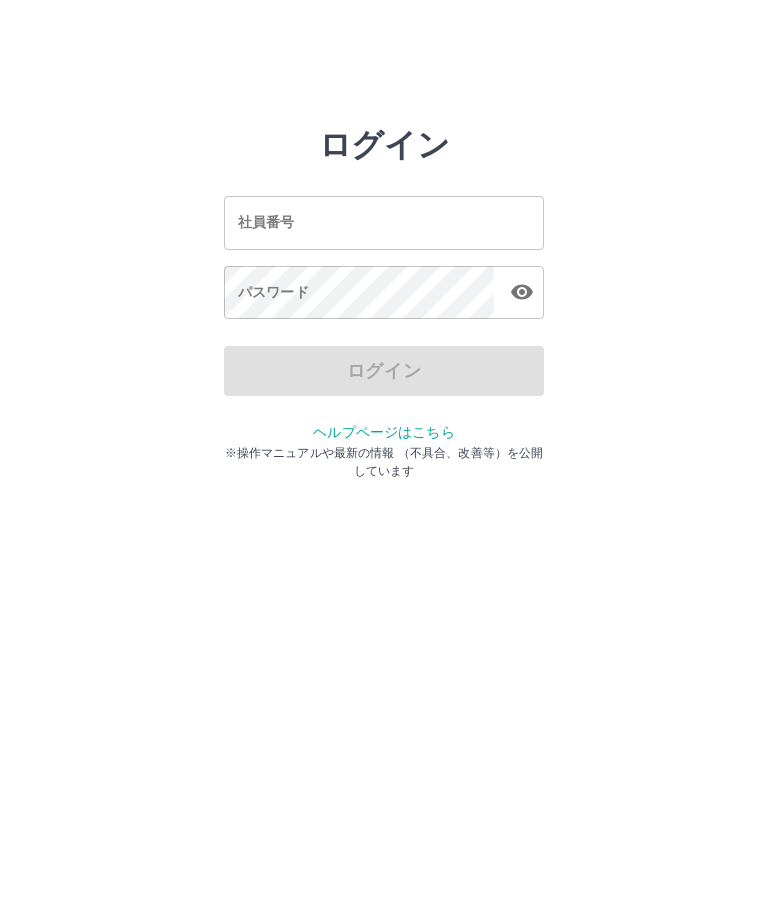 scroll, scrollTop: 0, scrollLeft: 0, axis: both 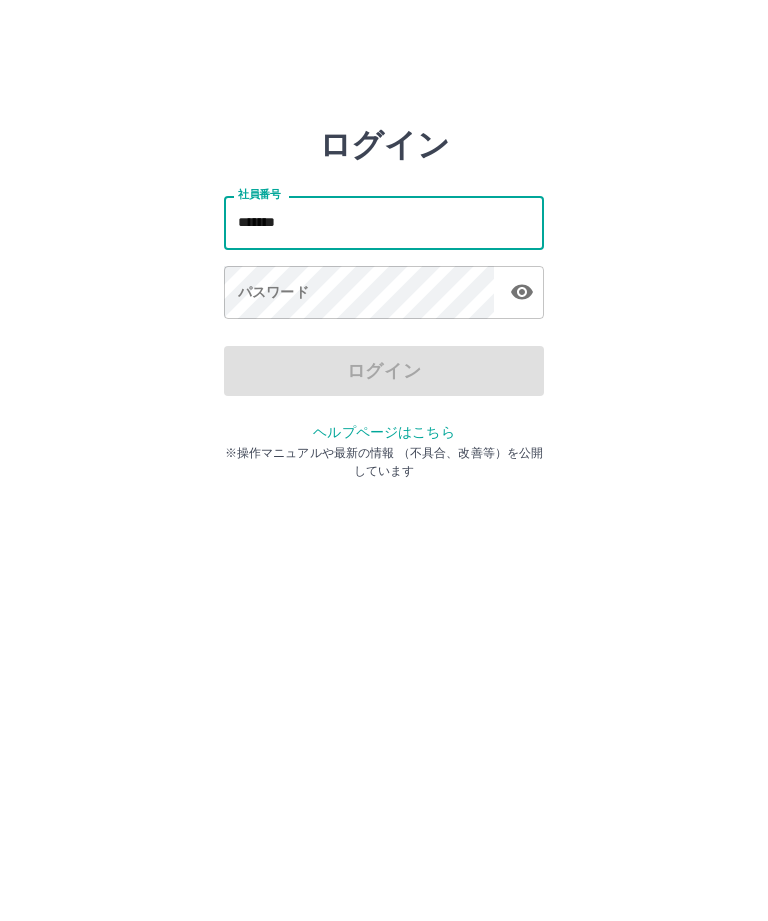 type on "*******" 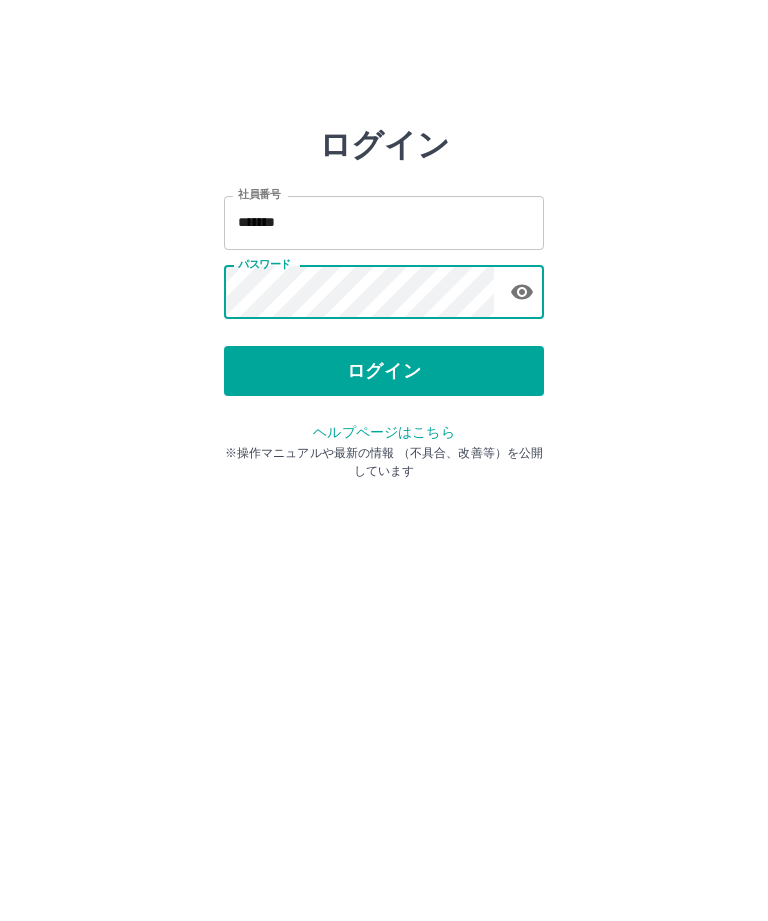click on "ログイン" at bounding box center (384, 371) 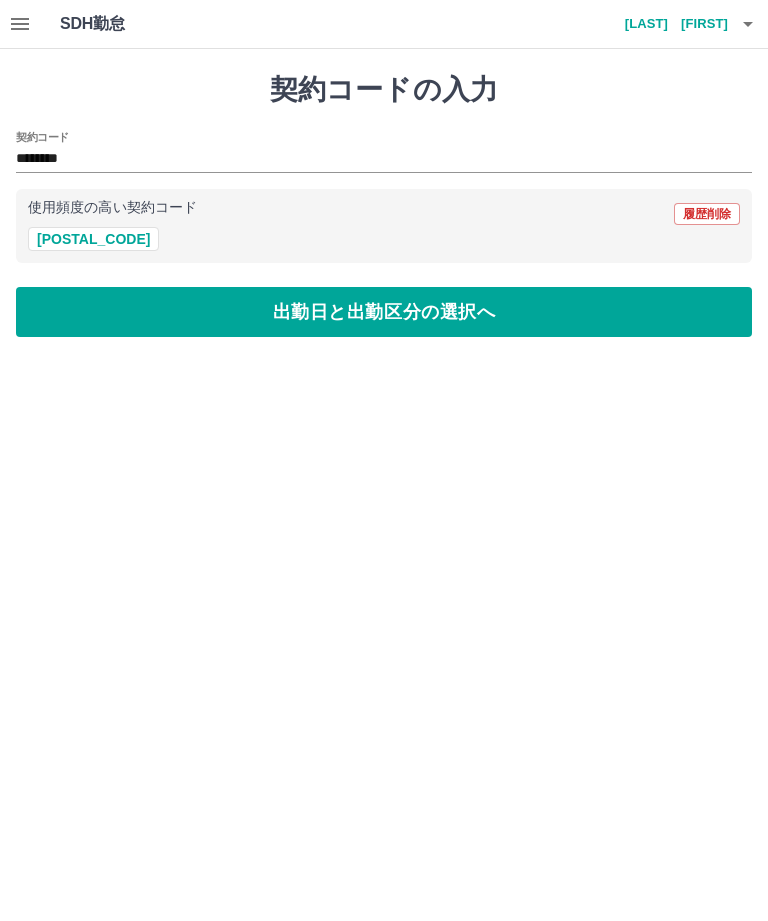 scroll, scrollTop: 0, scrollLeft: 0, axis: both 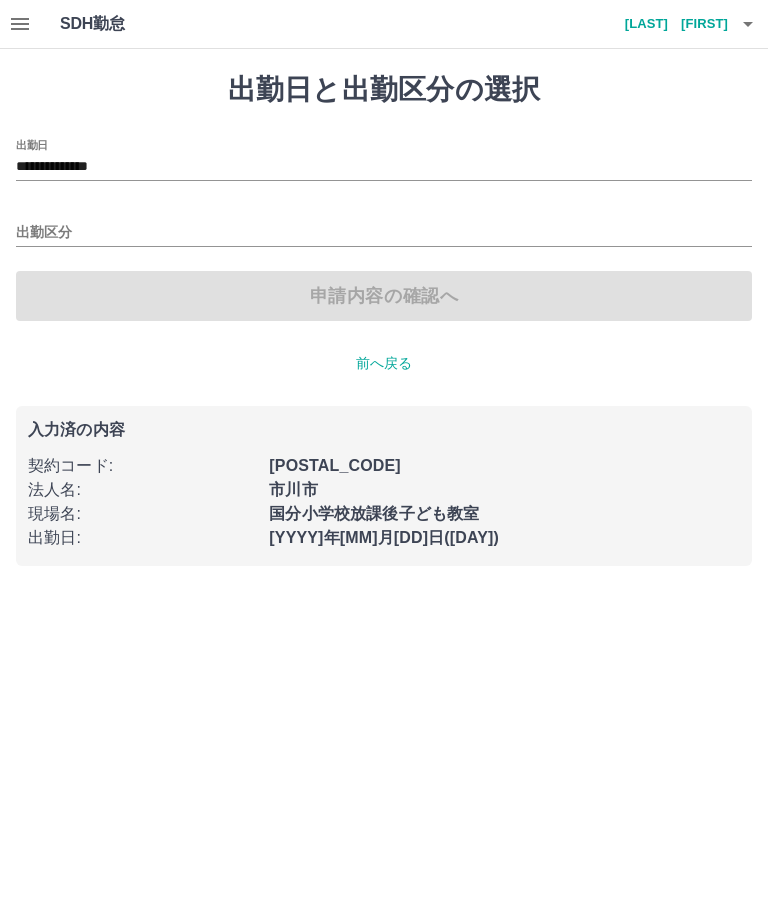 click on "出勤区分" at bounding box center (384, 160) 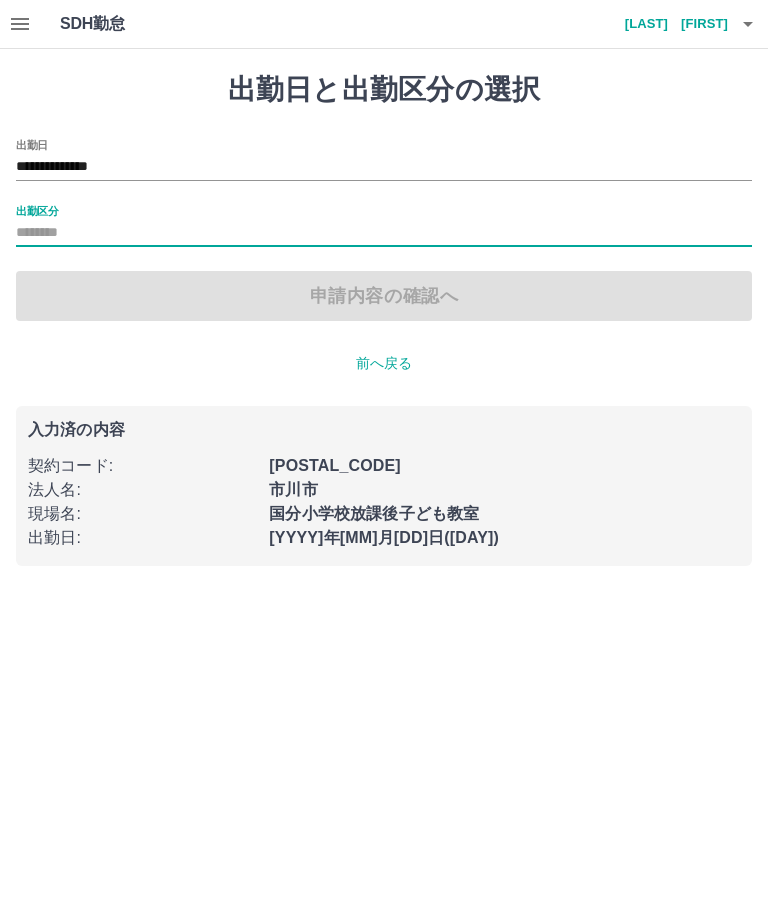 click on "出勤区分" at bounding box center (384, 233) 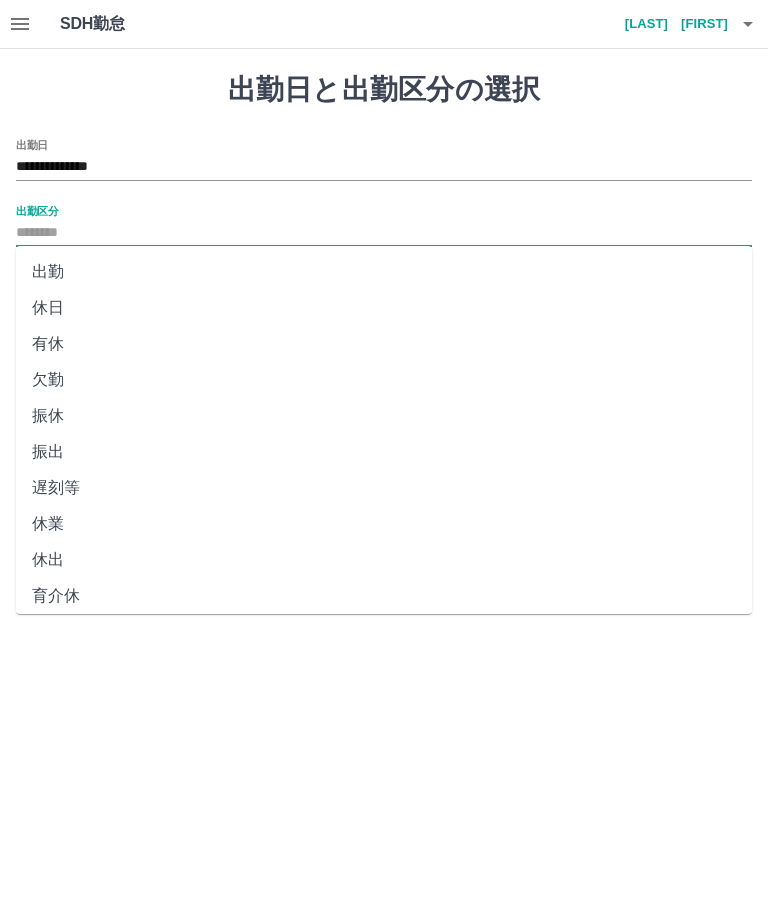 click on "出勤" at bounding box center [384, 272] 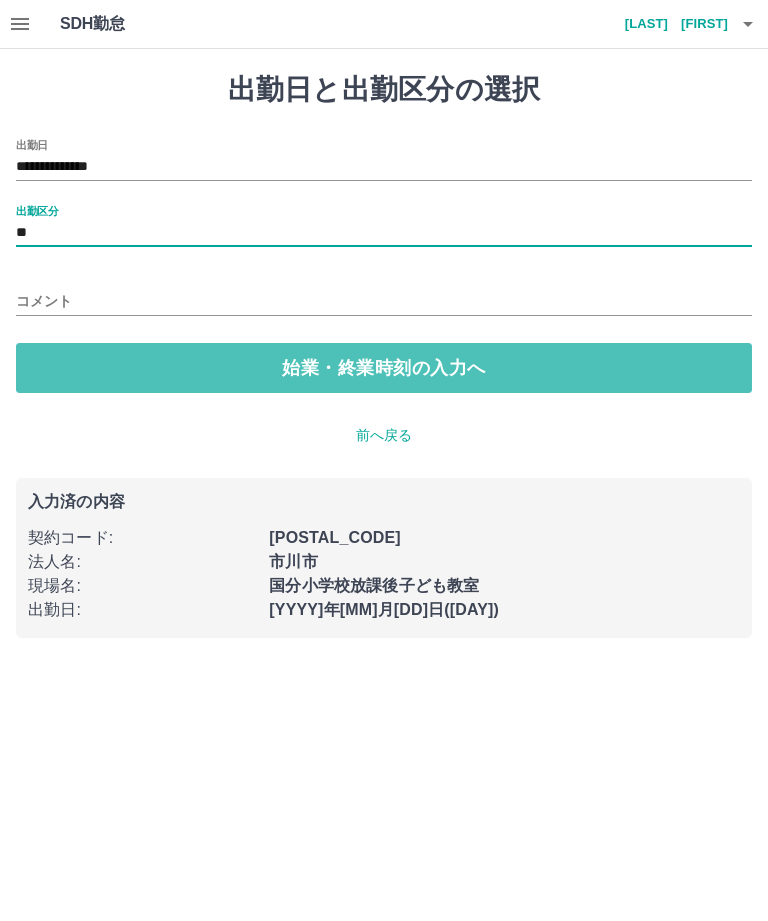 click on "始業・終業時刻の入力へ" at bounding box center (384, 368) 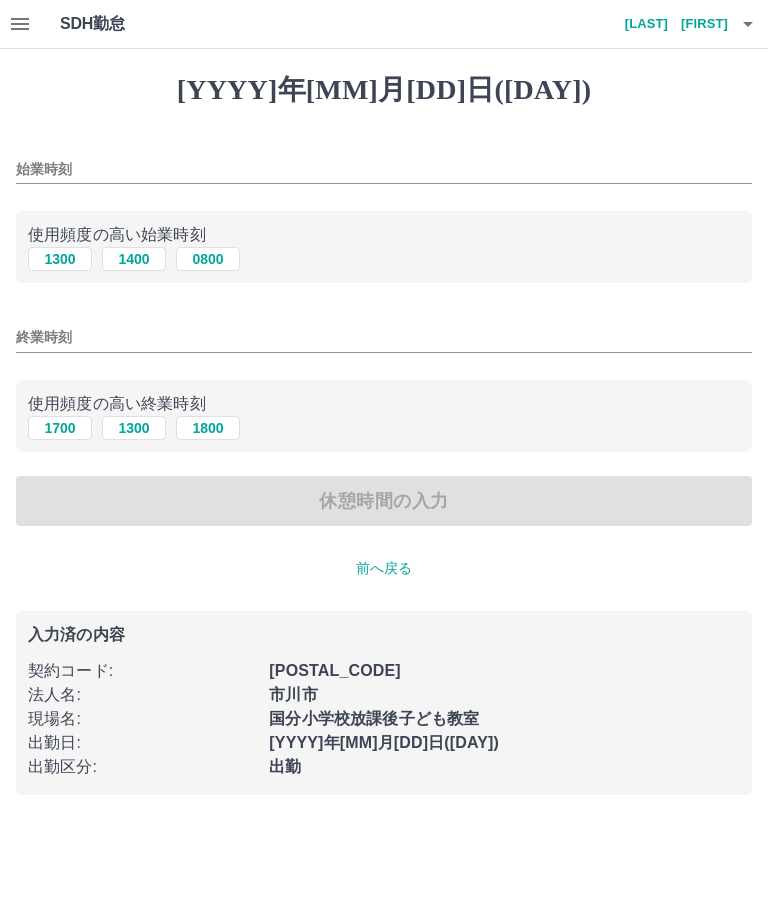 click on "1300" at bounding box center (60, 259) 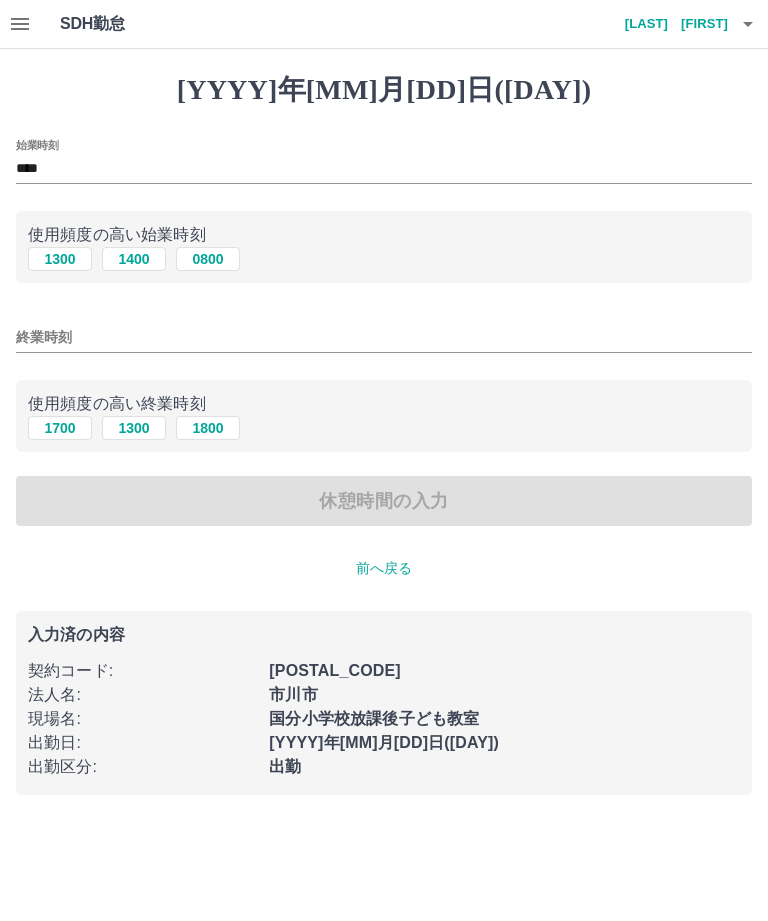 click on "1700" at bounding box center [60, 259] 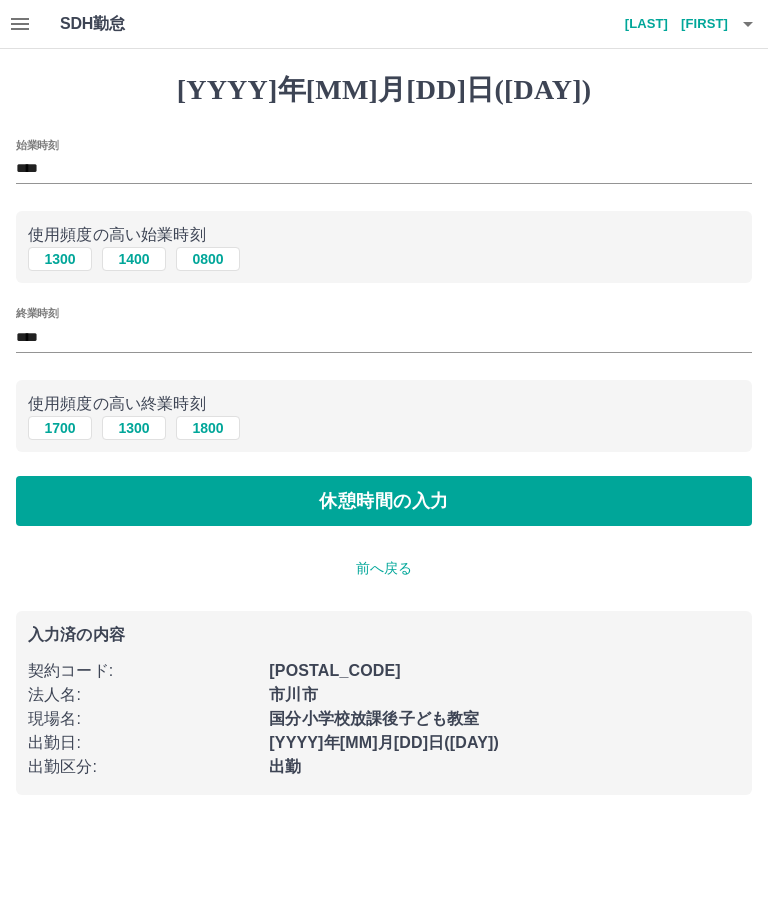 click on "休憩時間の入力" at bounding box center [384, 501] 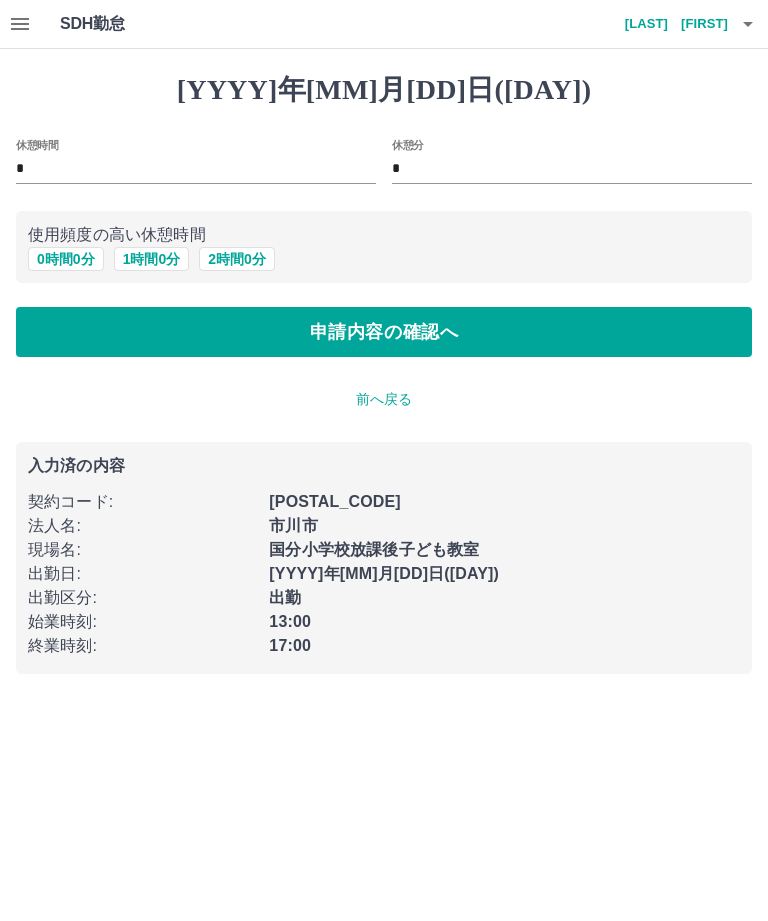 click on "0 時間 0 分" at bounding box center [66, 259] 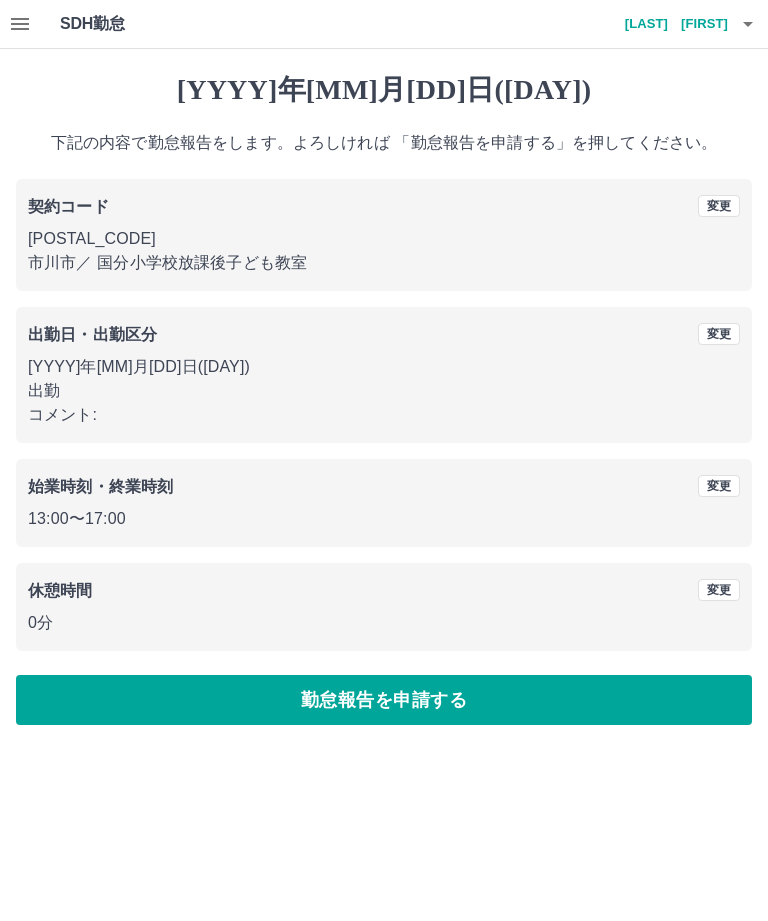 click on "勤怠報告を申請する" at bounding box center [384, 700] 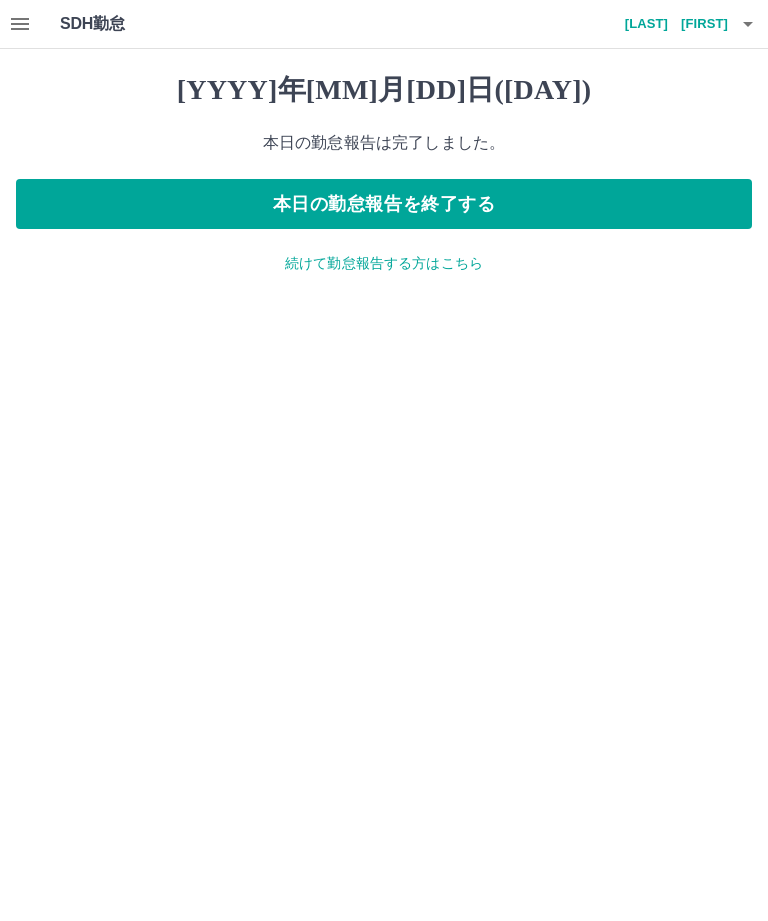 click on "本日の勤怠報告を終了する" at bounding box center [384, 204] 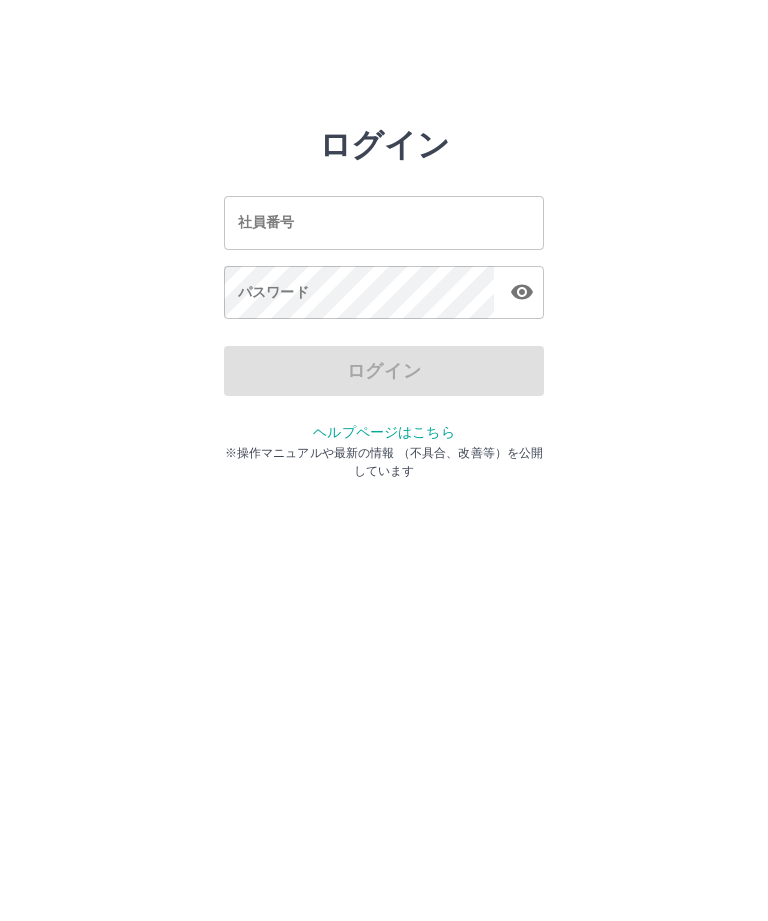 scroll, scrollTop: 0, scrollLeft: 0, axis: both 